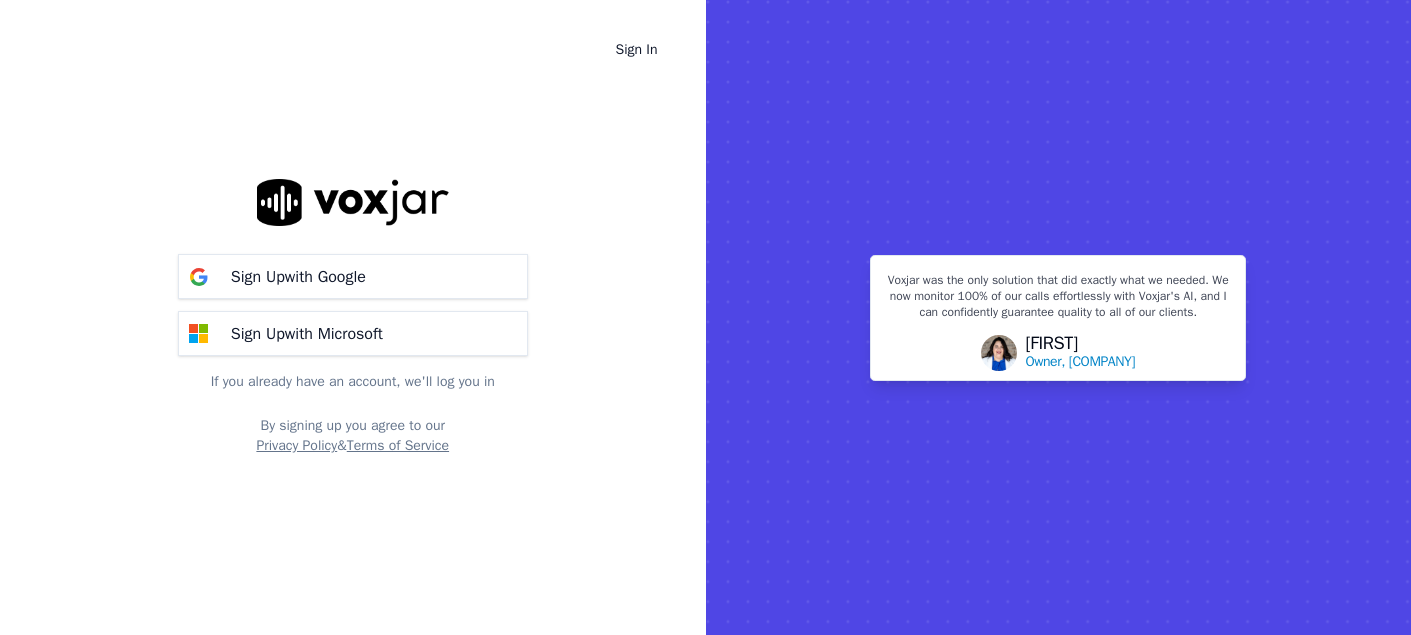 scroll, scrollTop: 0, scrollLeft: 0, axis: both 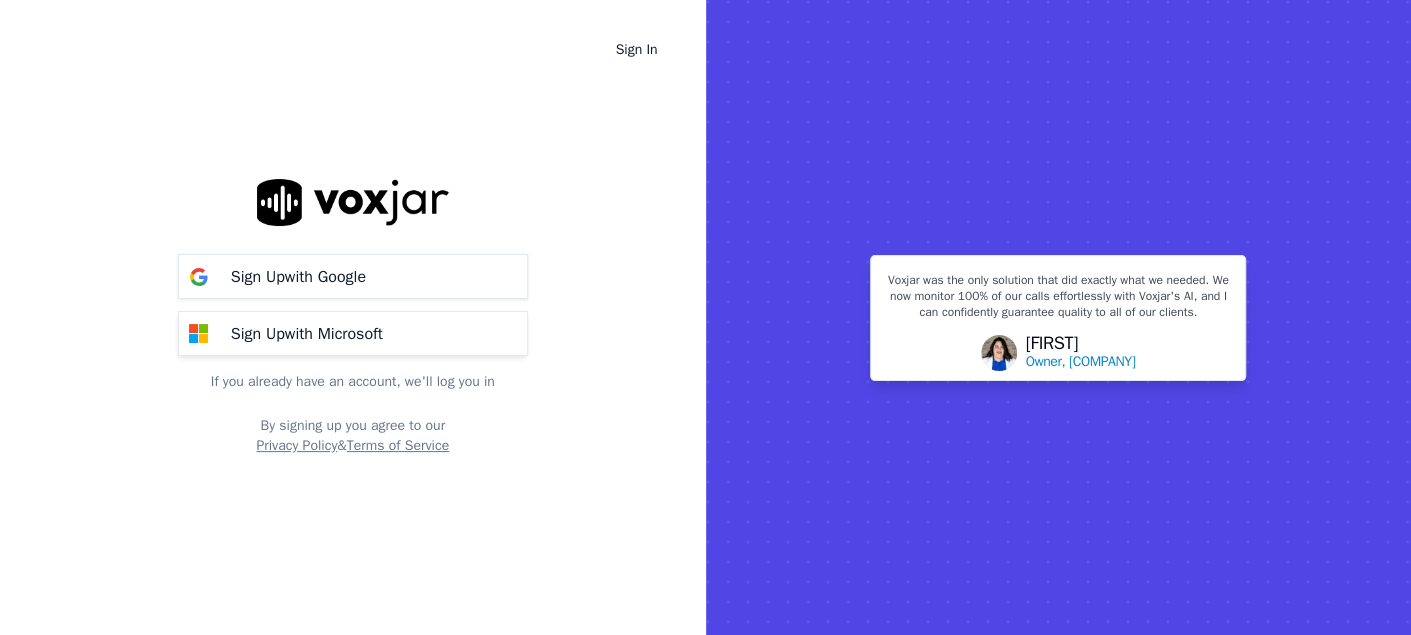 click on "Sign Up  with Microsoft" at bounding box center (307, 334) 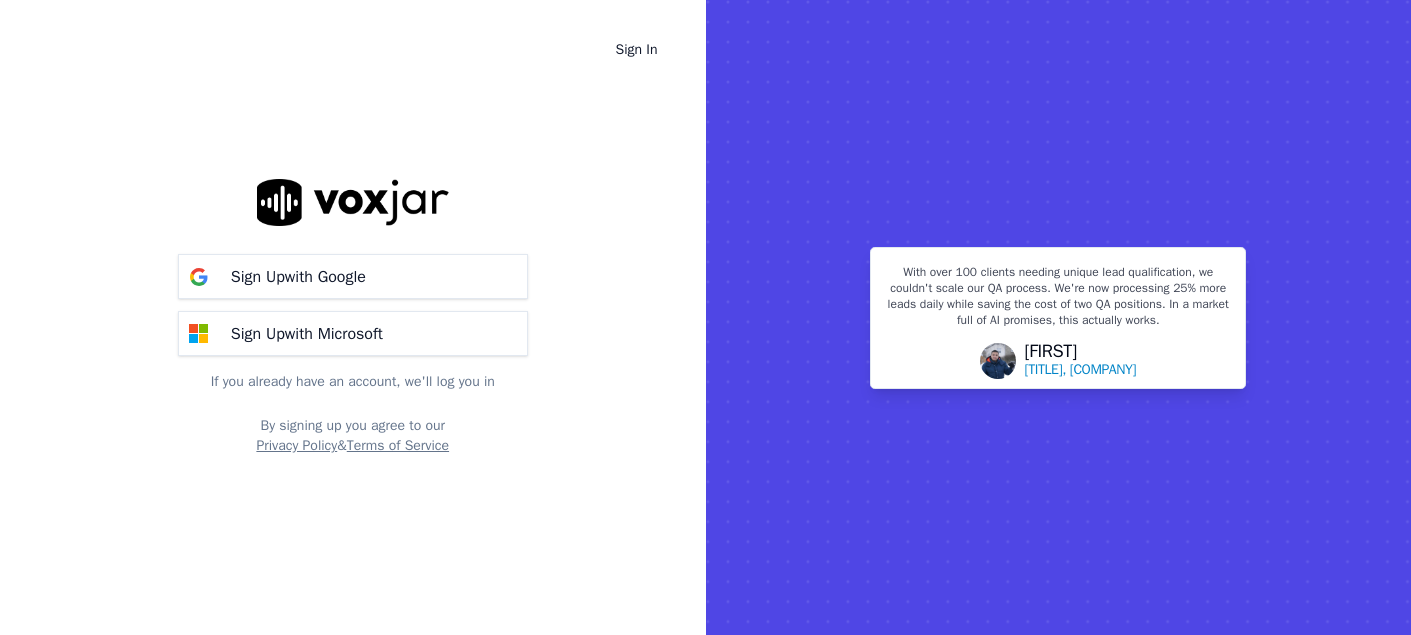scroll, scrollTop: 0, scrollLeft: 0, axis: both 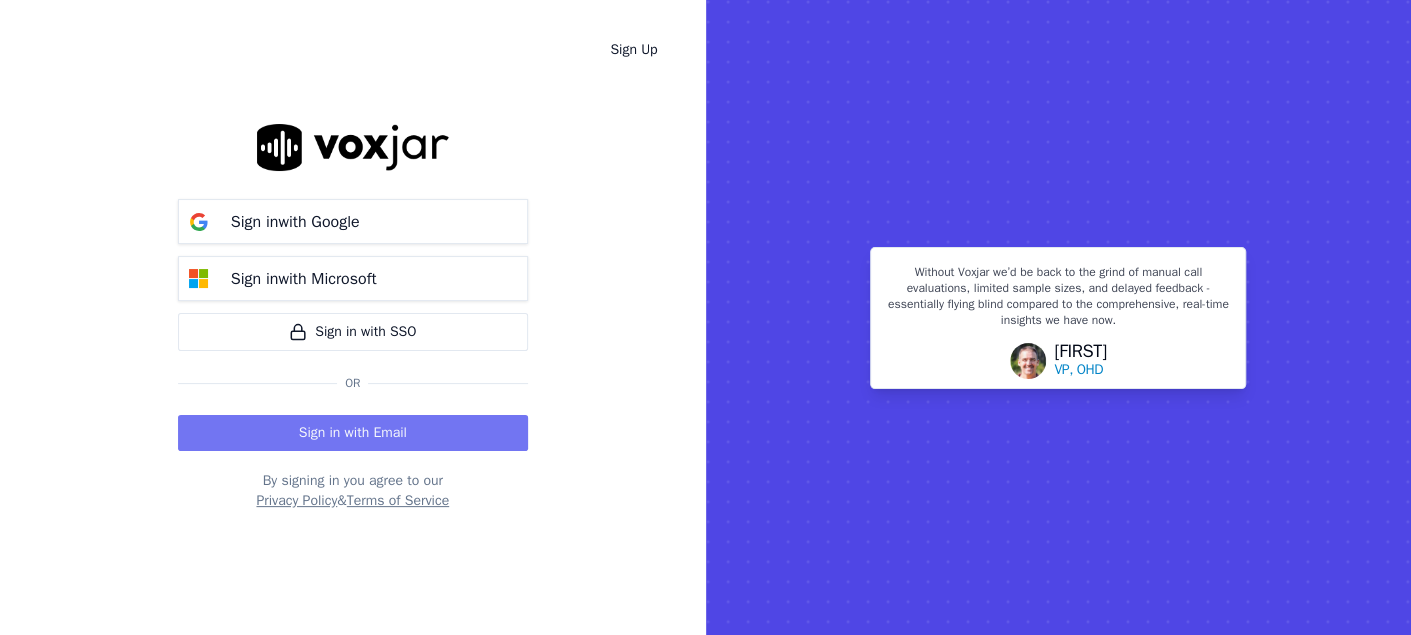 click on "Sign in with Email" at bounding box center (353, 433) 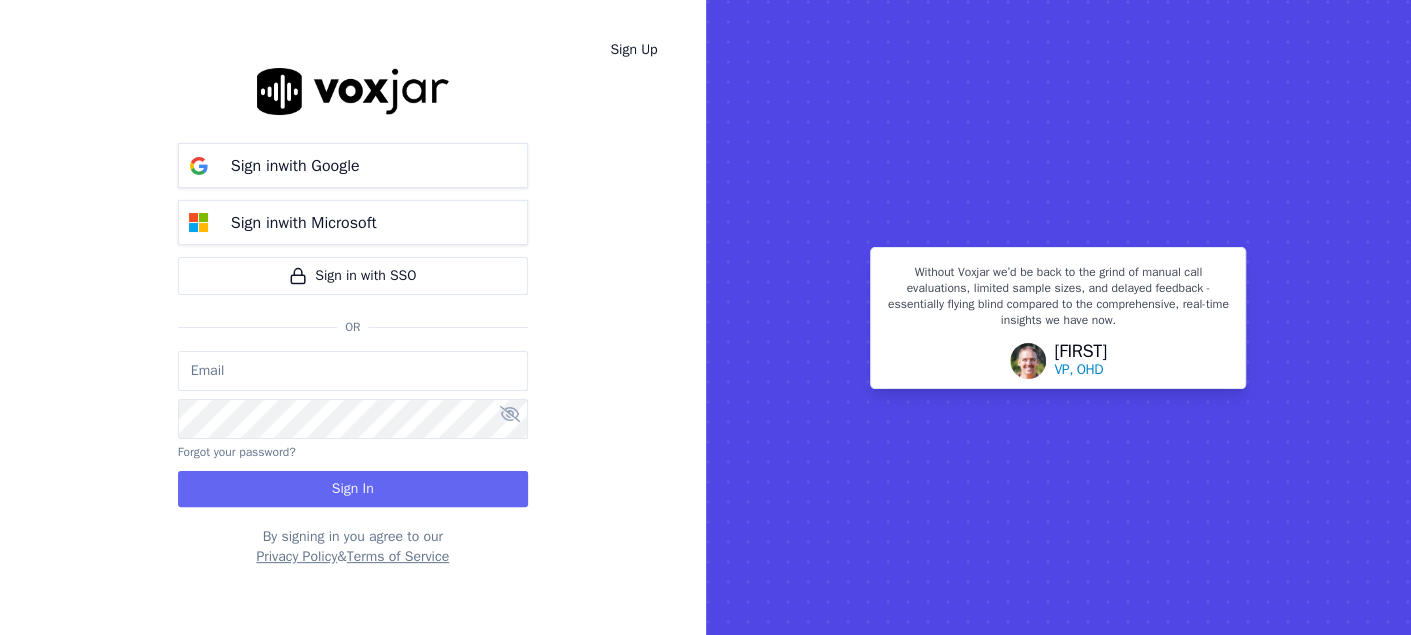 click at bounding box center (353, 371) 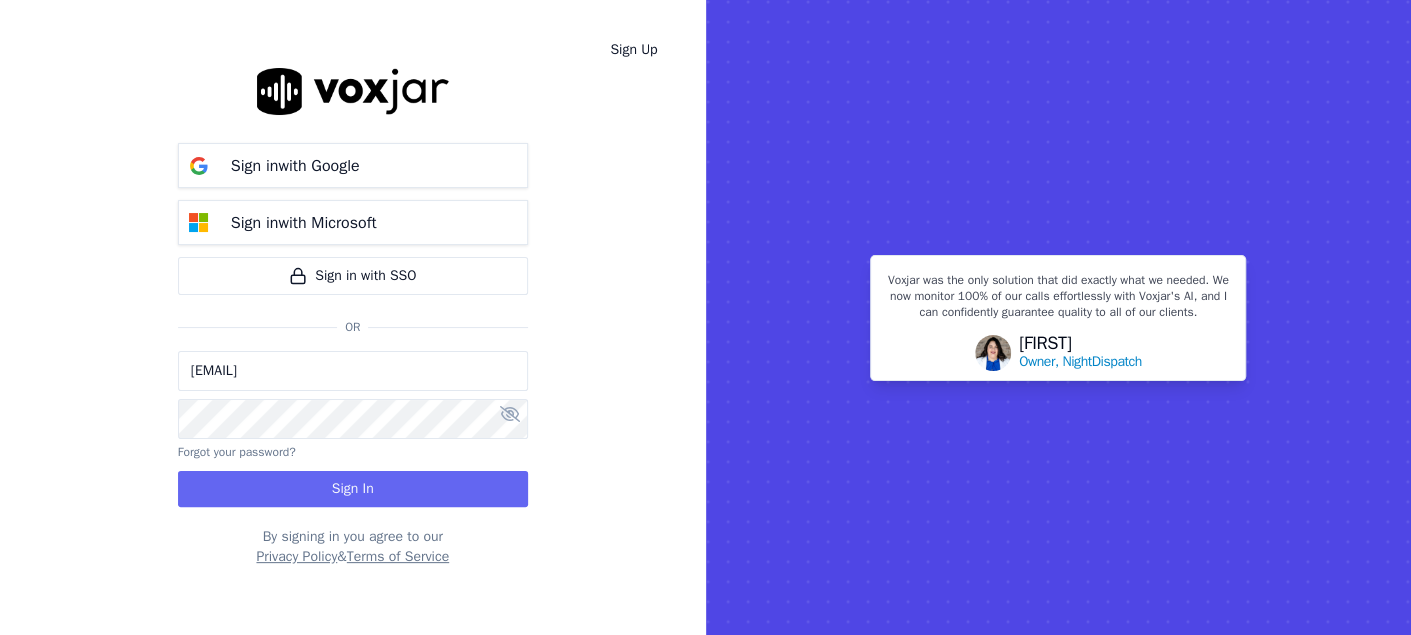 type on "[EMAIL]" 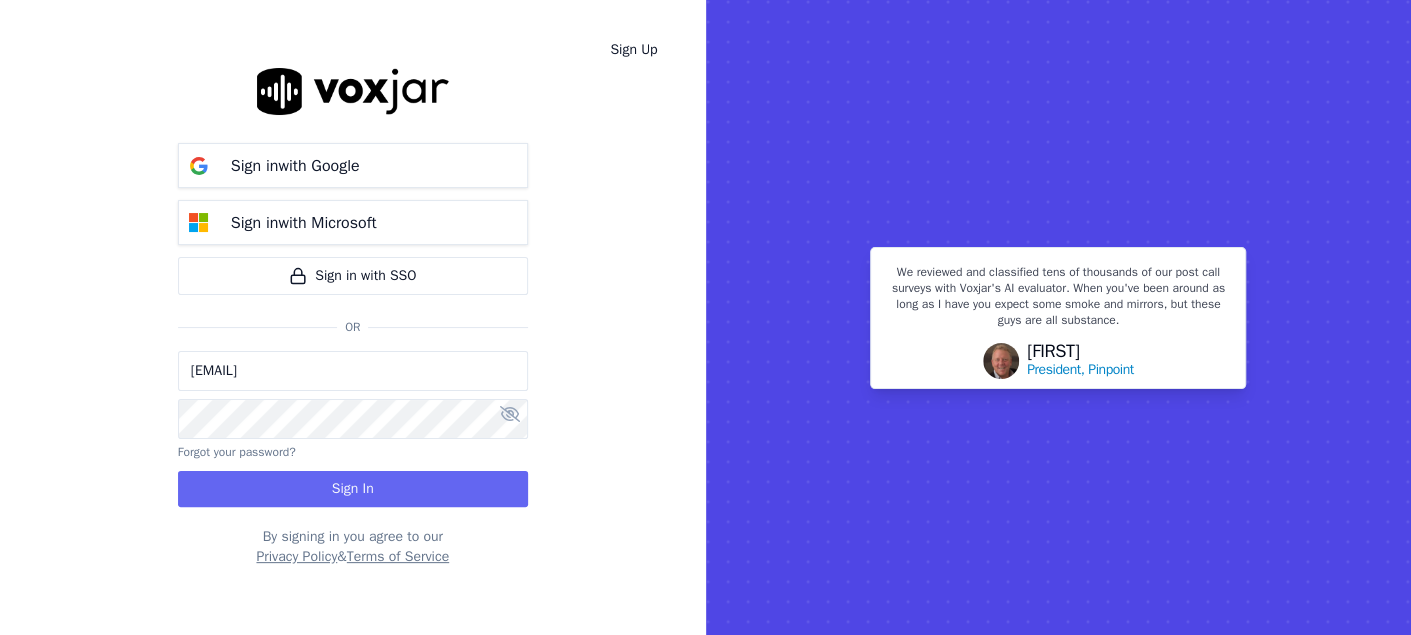 click at bounding box center [510, 414] 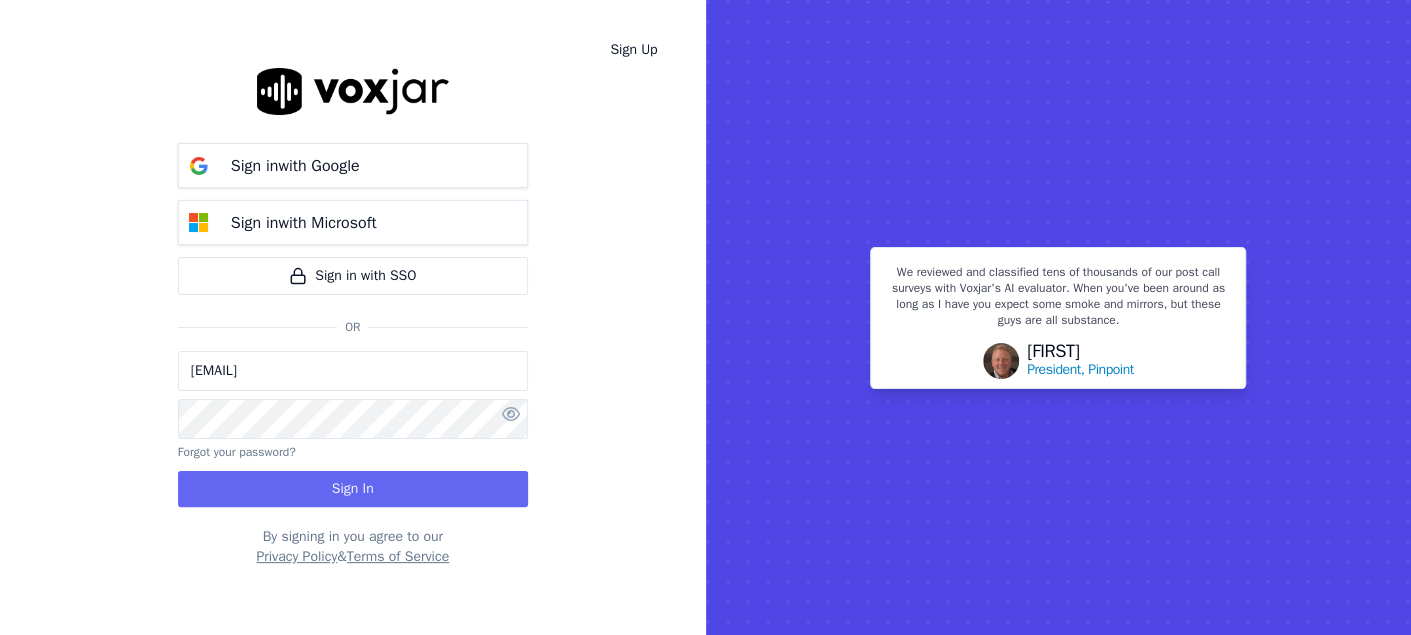 click on "Sign Up       Sign in  with Google       Sign in  with Microsoft     Sign in with SSO     Or   grahamsmith@spsdoorguard.com           Forgot your password?
Sign In   By signing in you agree to our    Privacy Policy  &  Terms of Service" at bounding box center [353, 317] 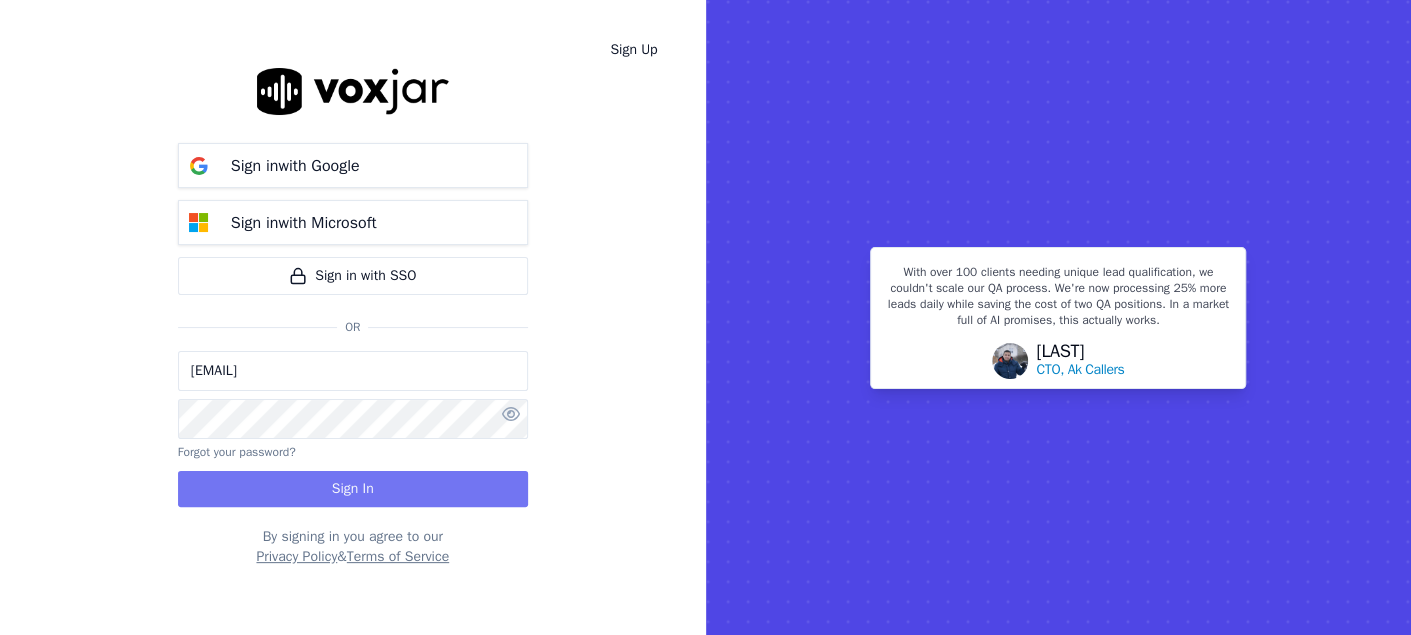 click on "Sign In" at bounding box center [353, 489] 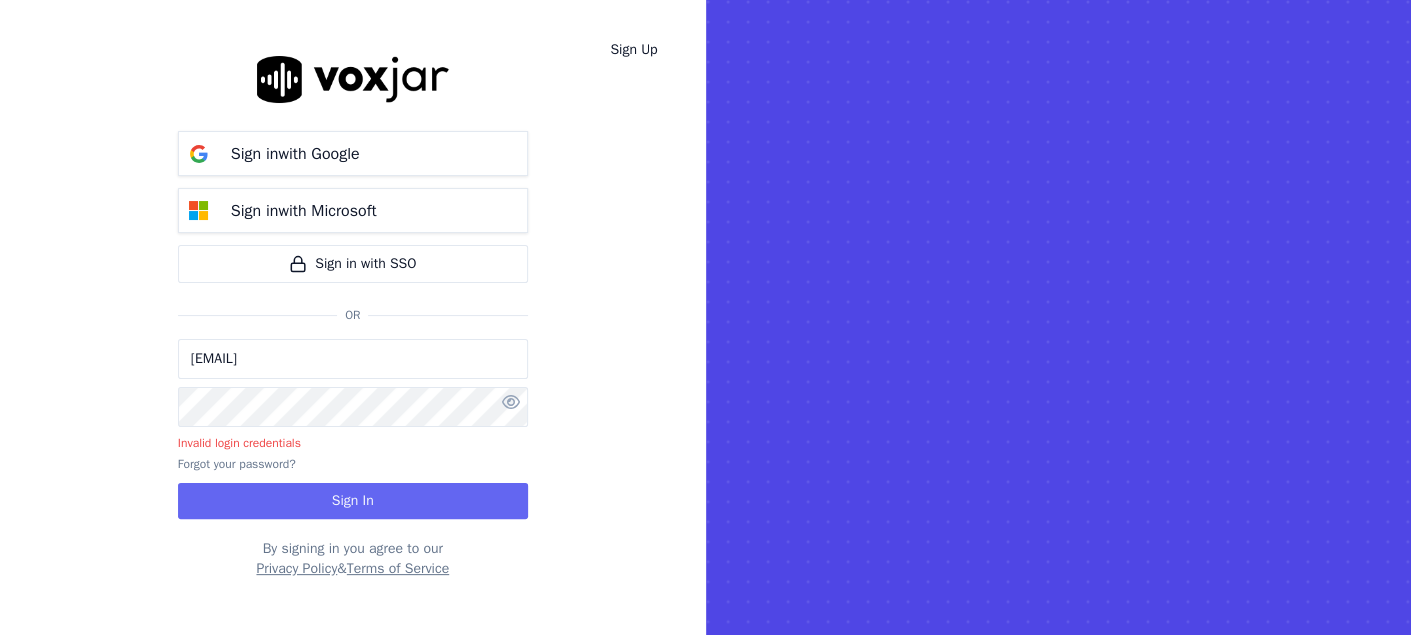 click on "Invalid login credentials" at bounding box center (353, 443) 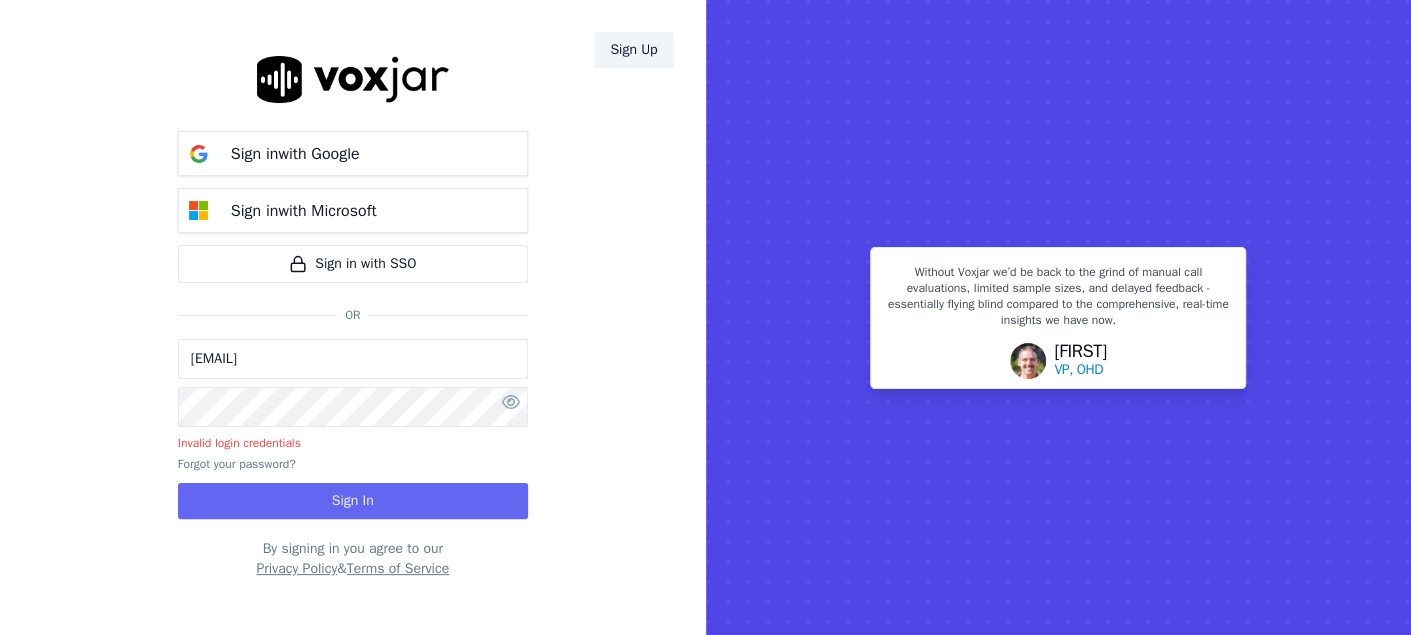 click on "Sign Up" at bounding box center [633, 50] 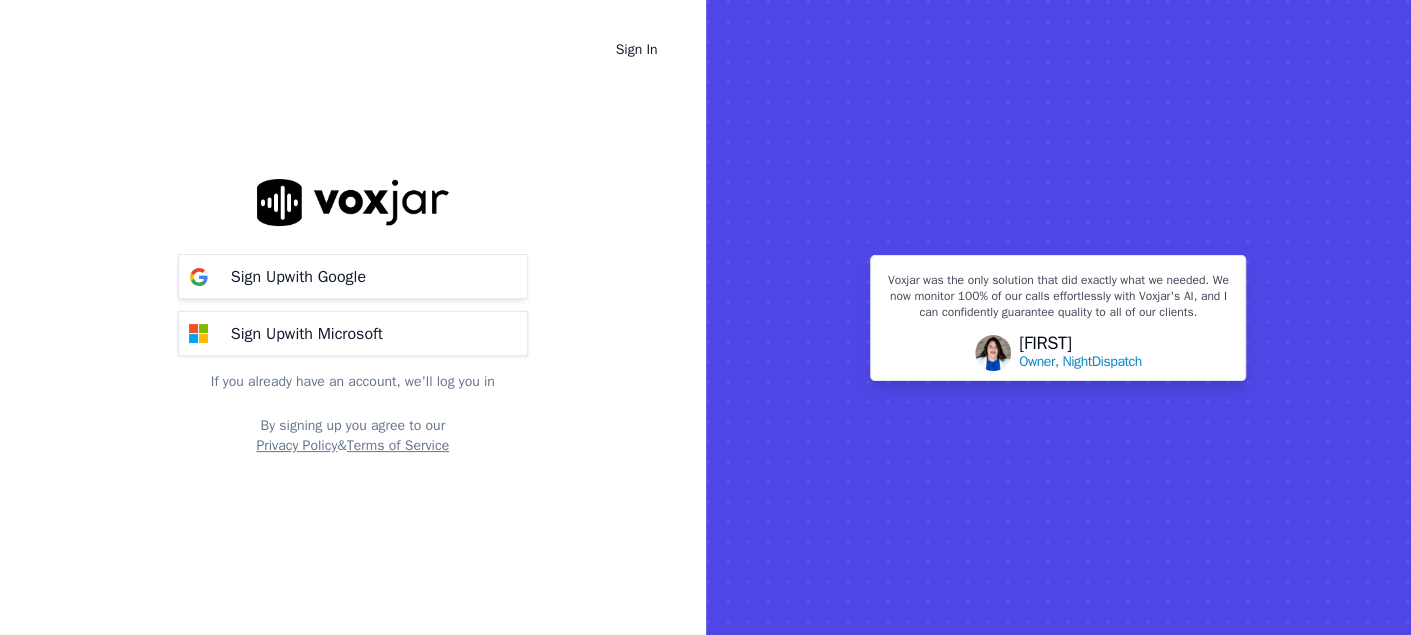 click on "Sign Up  with Google" at bounding box center (353, 276) 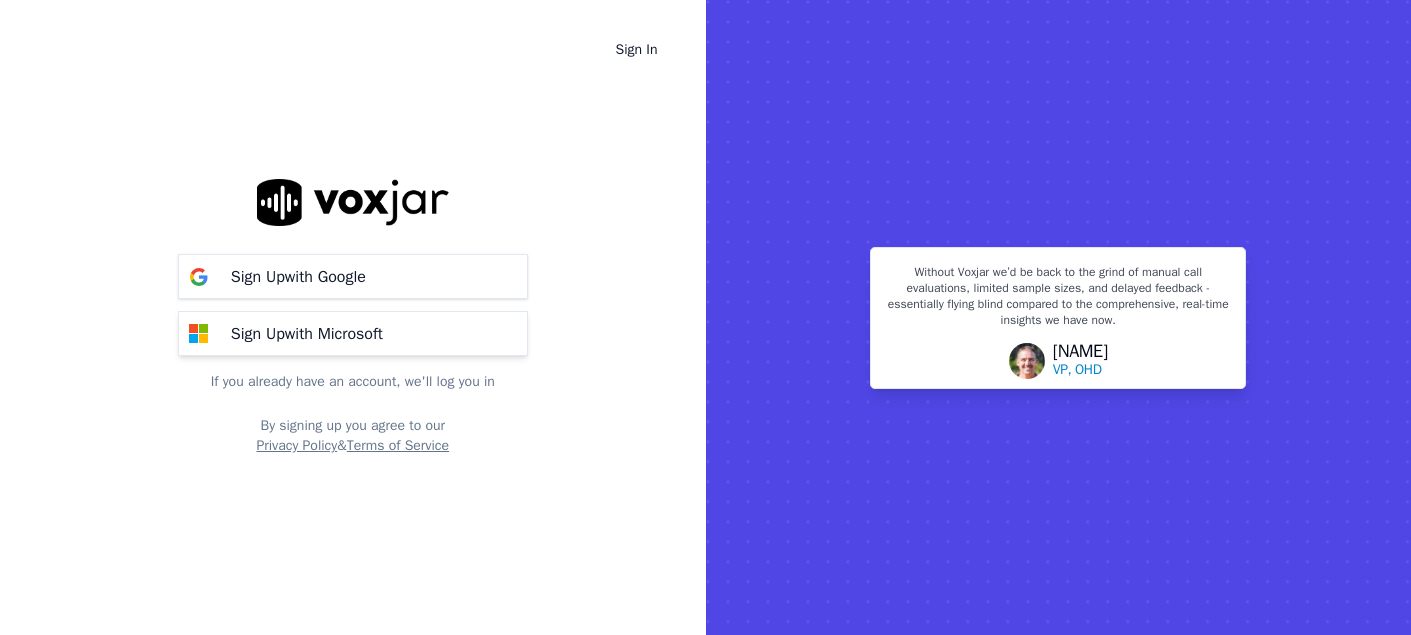scroll, scrollTop: 0, scrollLeft: 0, axis: both 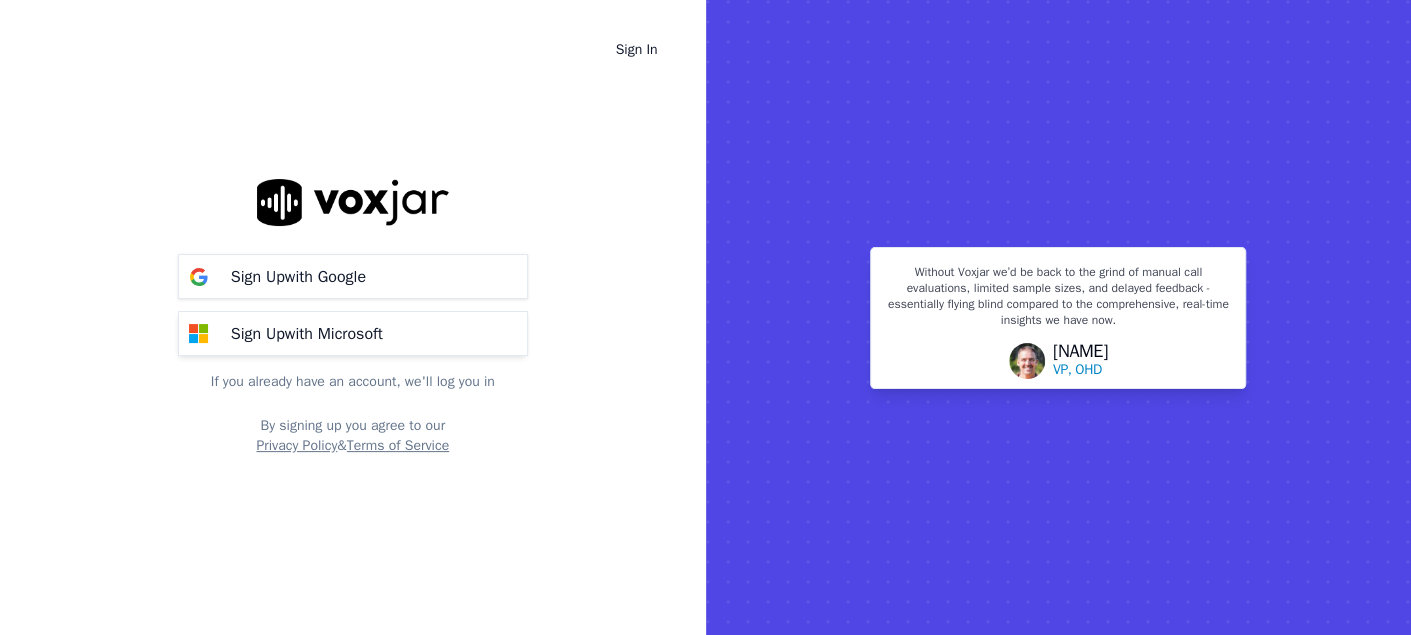 click on "Sign Up  with Microsoft" at bounding box center (307, 334) 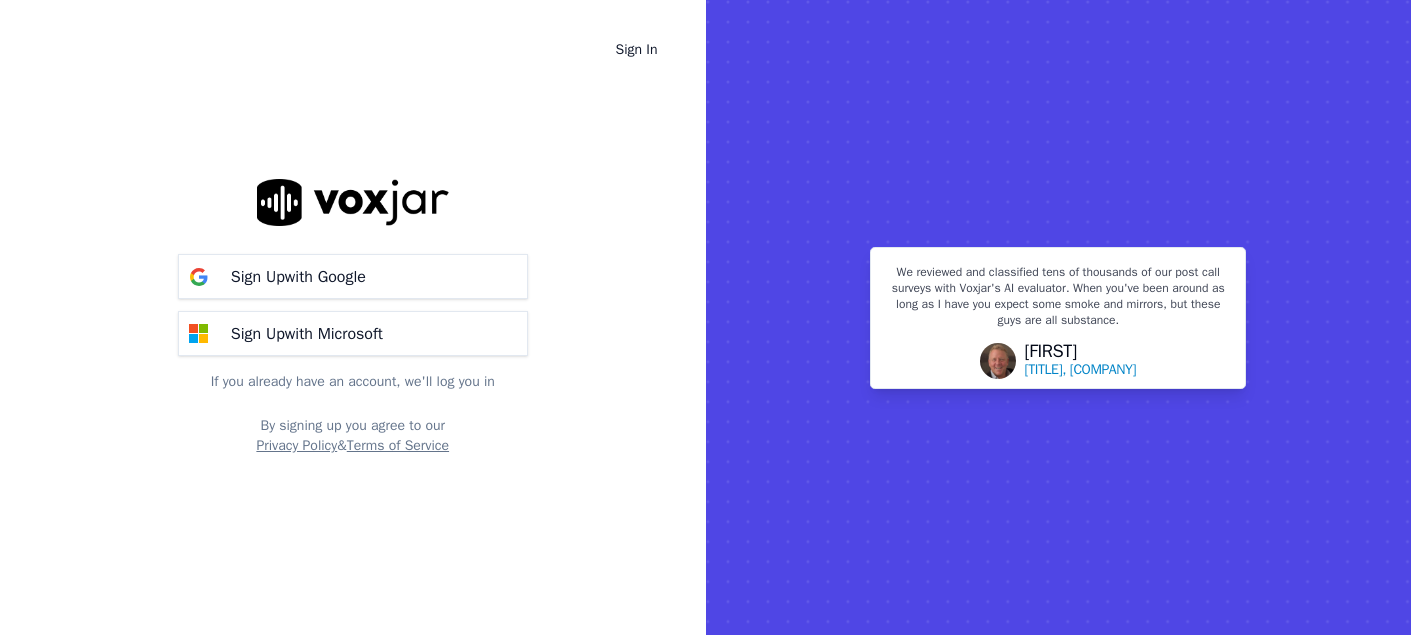 scroll, scrollTop: 0, scrollLeft: 0, axis: both 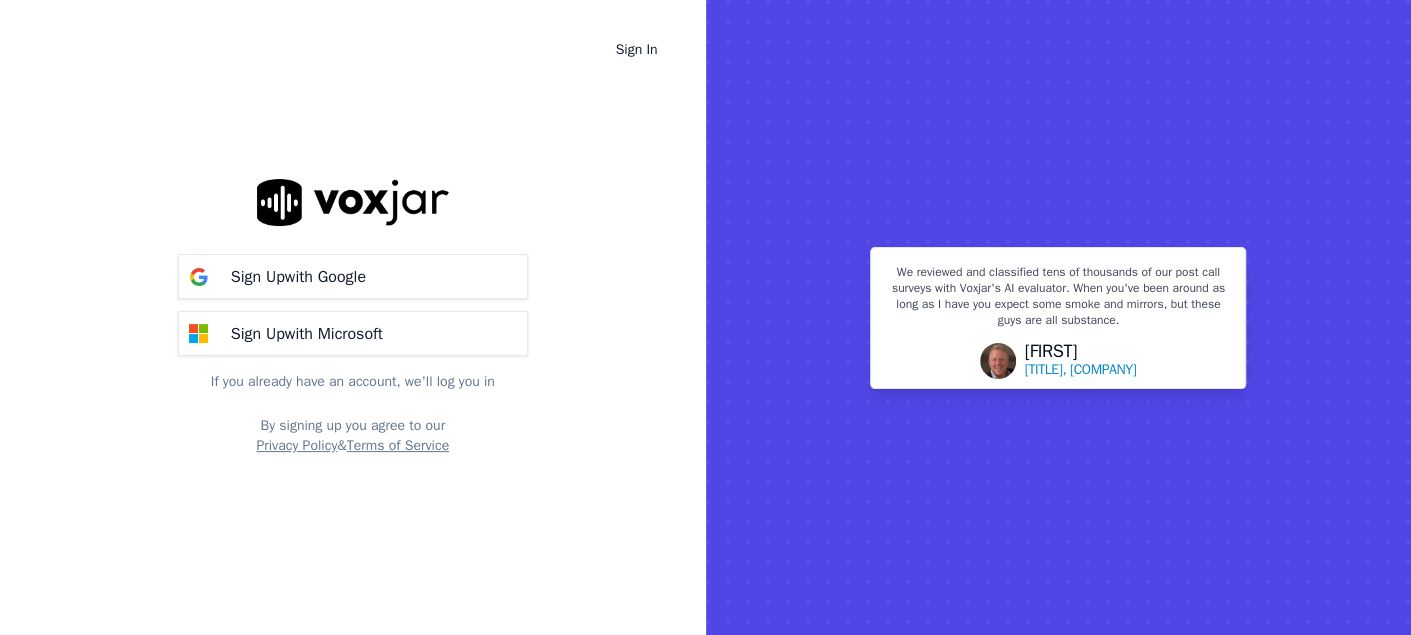 click on "If you already have an account, we'll log you in" at bounding box center (353, 382) 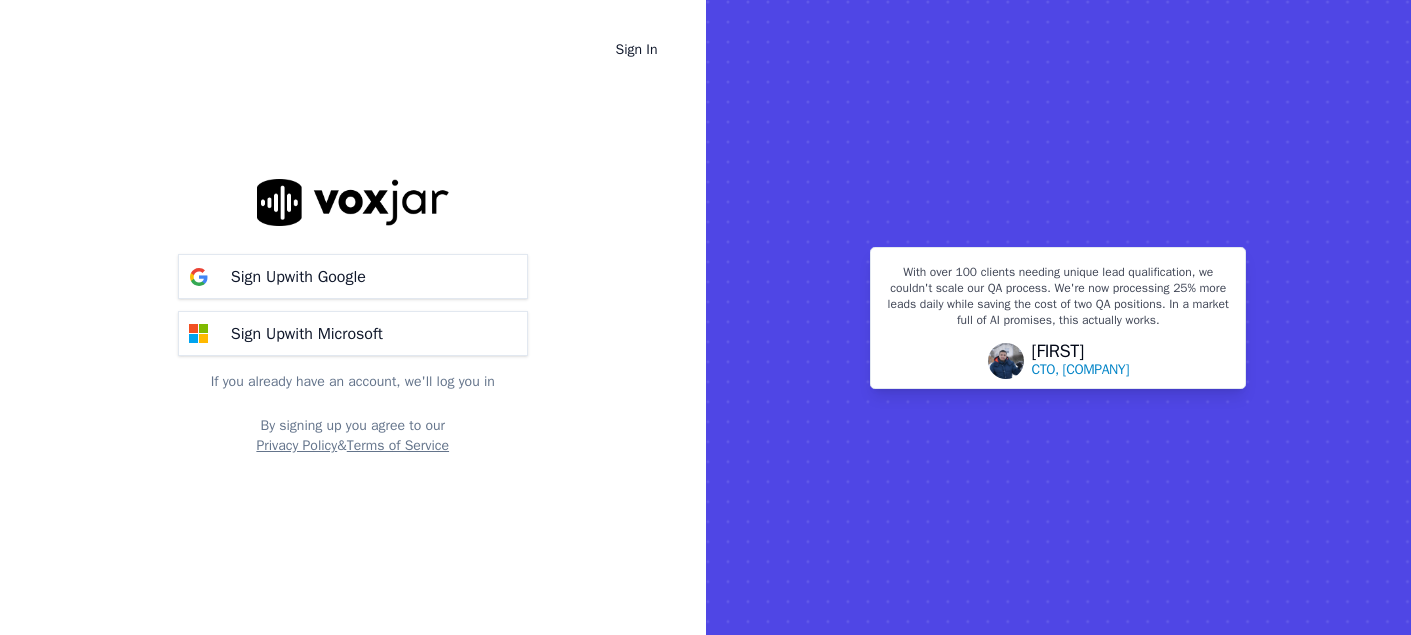 scroll, scrollTop: 0, scrollLeft: 0, axis: both 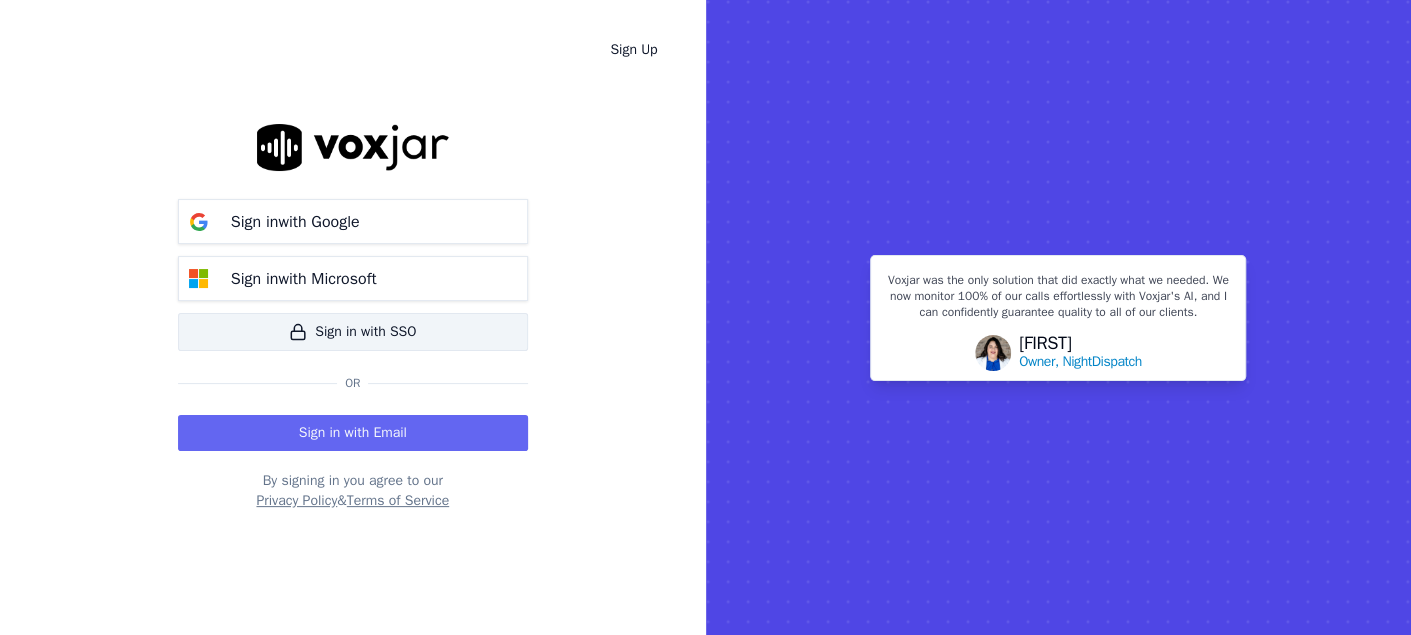 click on "Sign in with SSO" at bounding box center [353, 332] 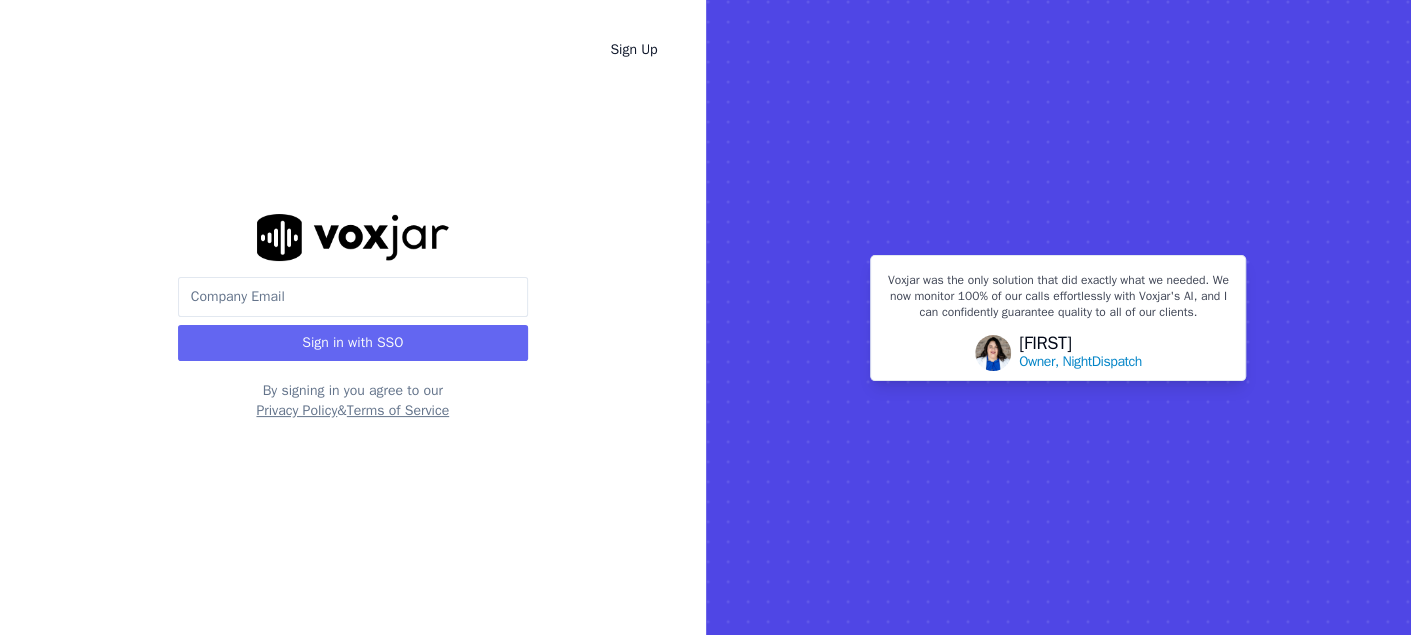 click at bounding box center (353, 297) 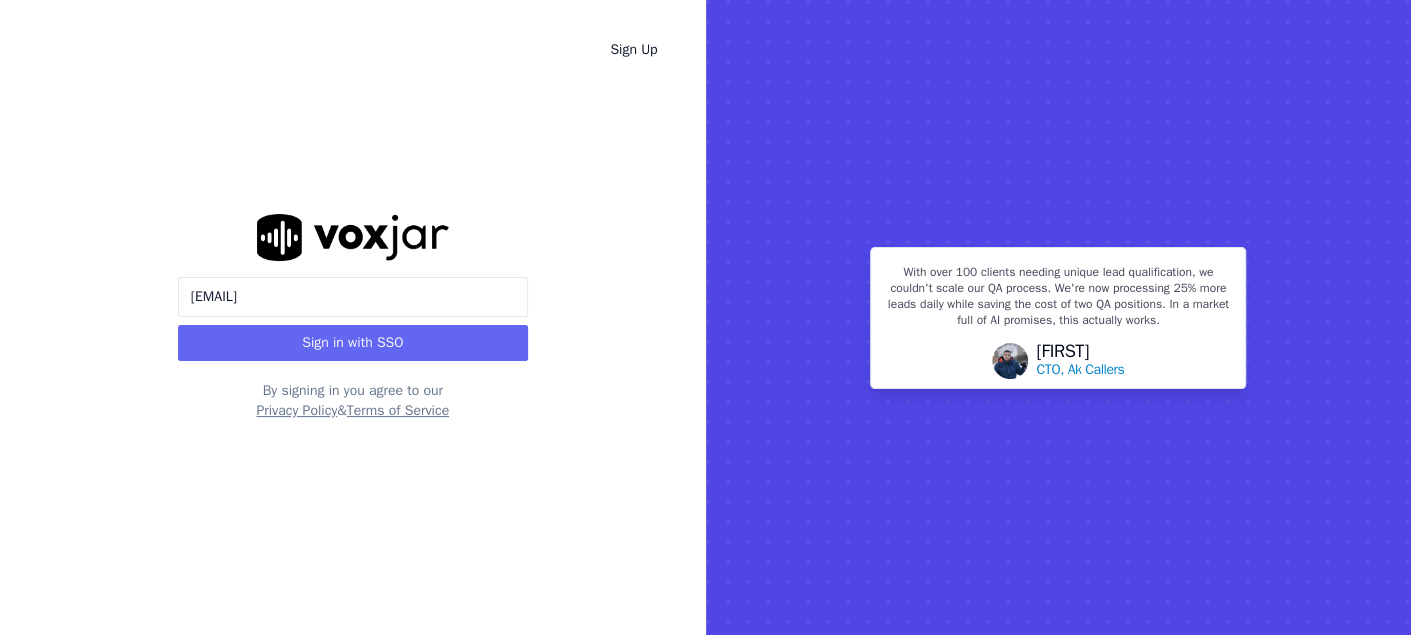 type on "[EMAIL]" 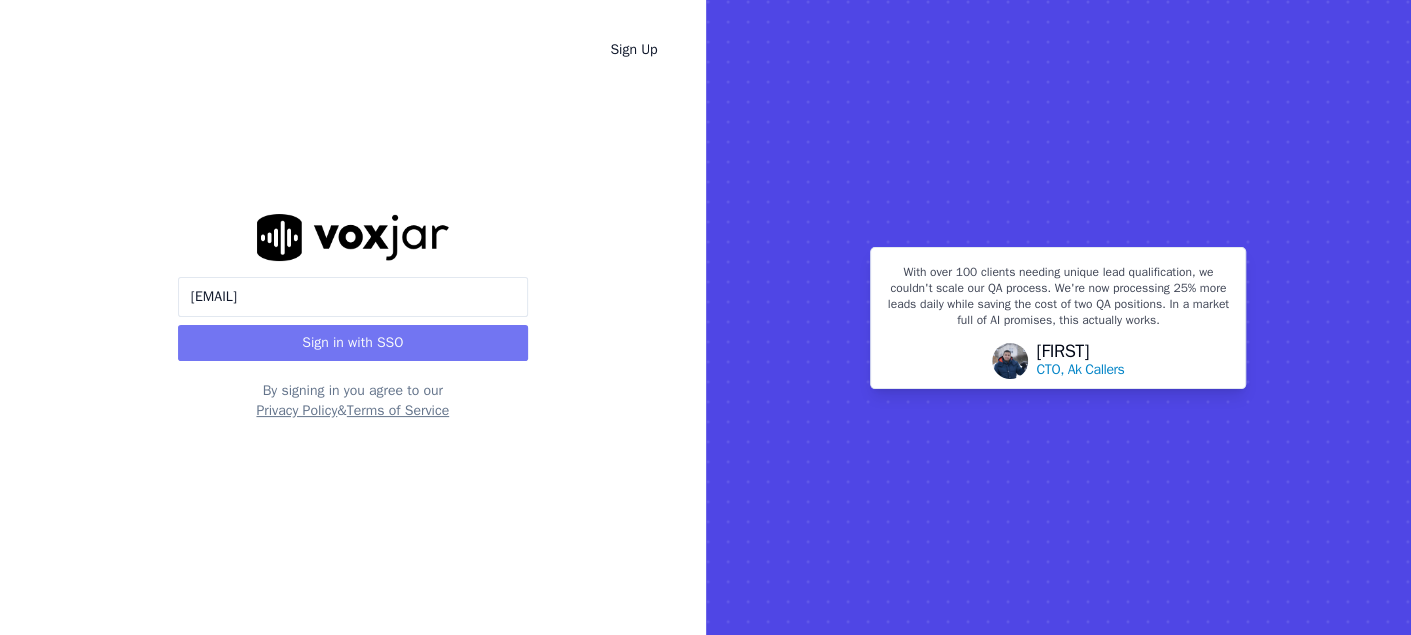 click on "Sign in with SSO" at bounding box center [353, 343] 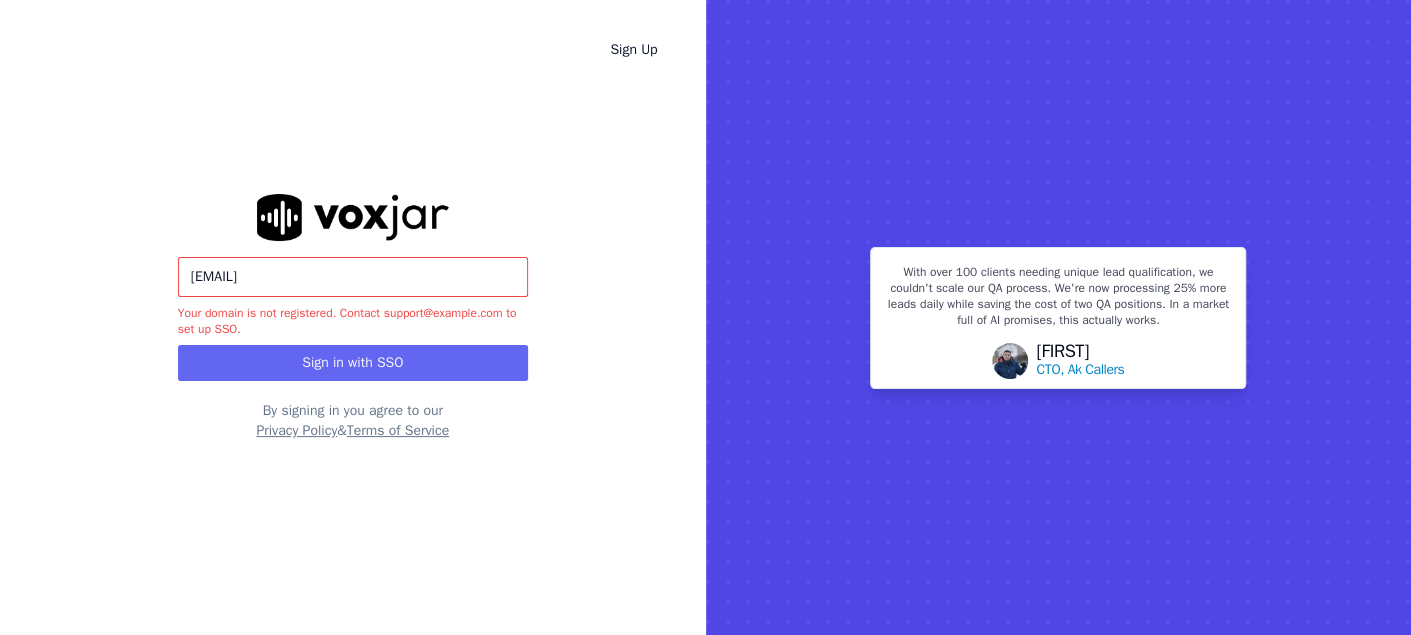 drag, startPoint x: 417, startPoint y: 273, endPoint x: 0, endPoint y: 258, distance: 417.26968 